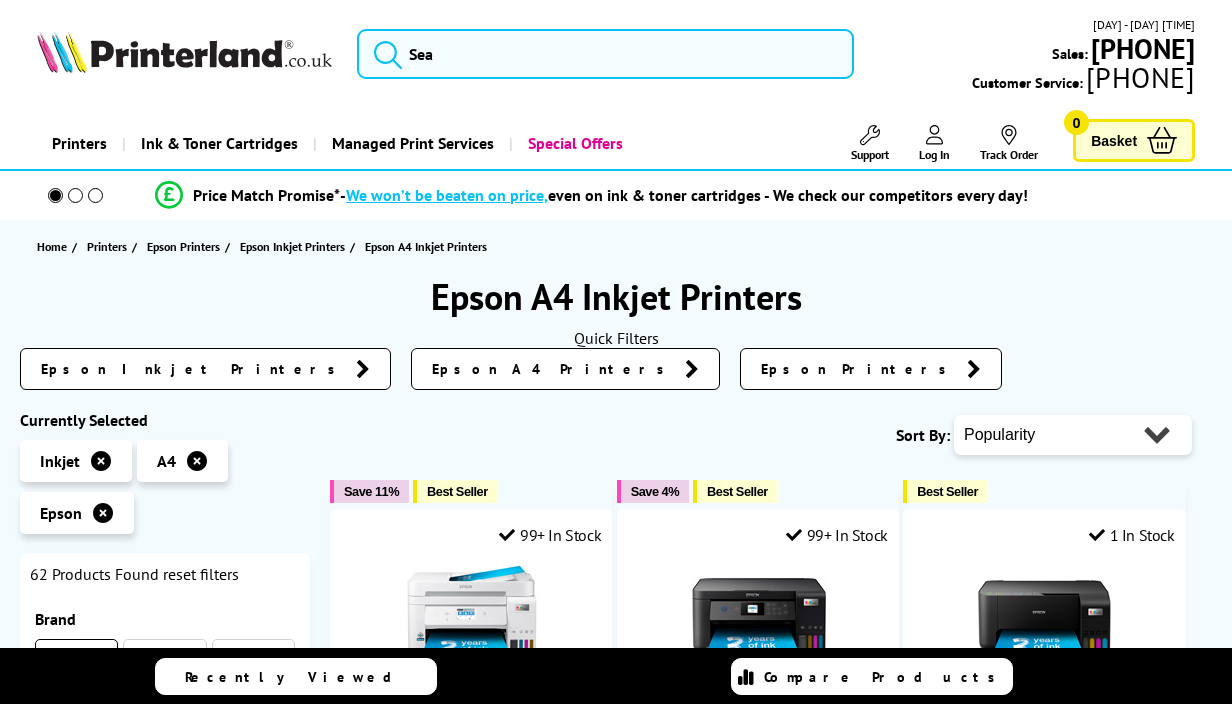 scroll, scrollTop: 0, scrollLeft: 0, axis: both 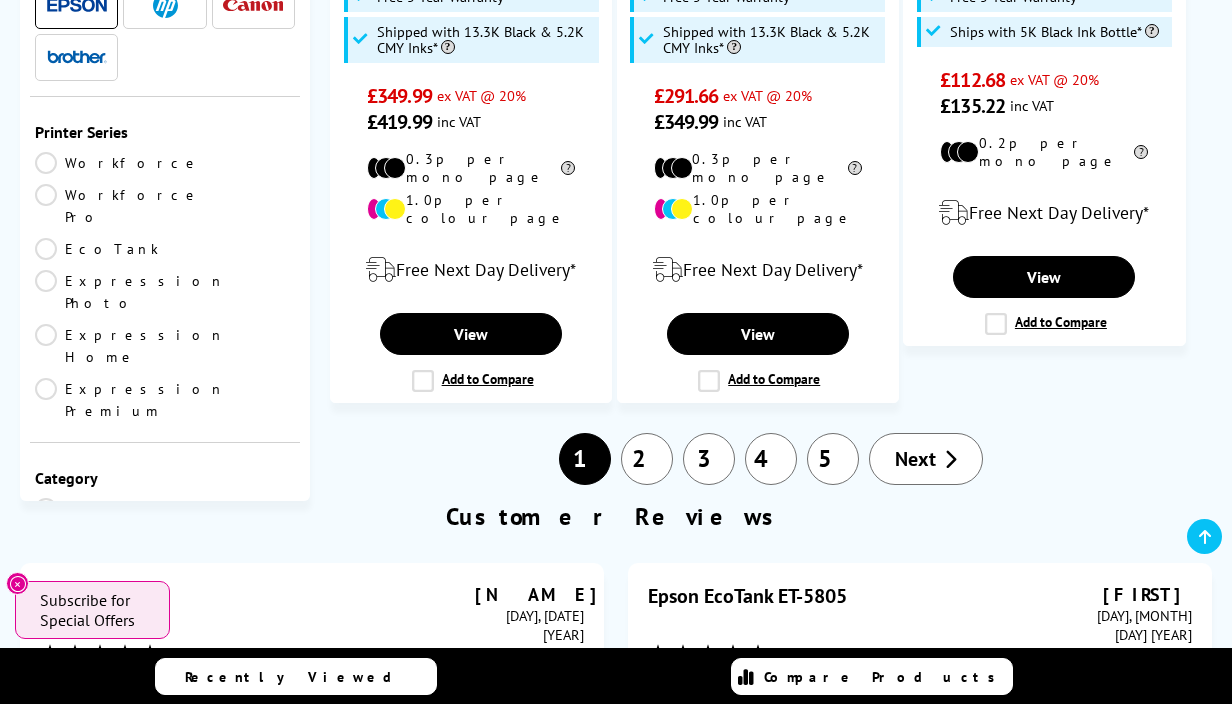 click on "2" at bounding box center (647, 459) 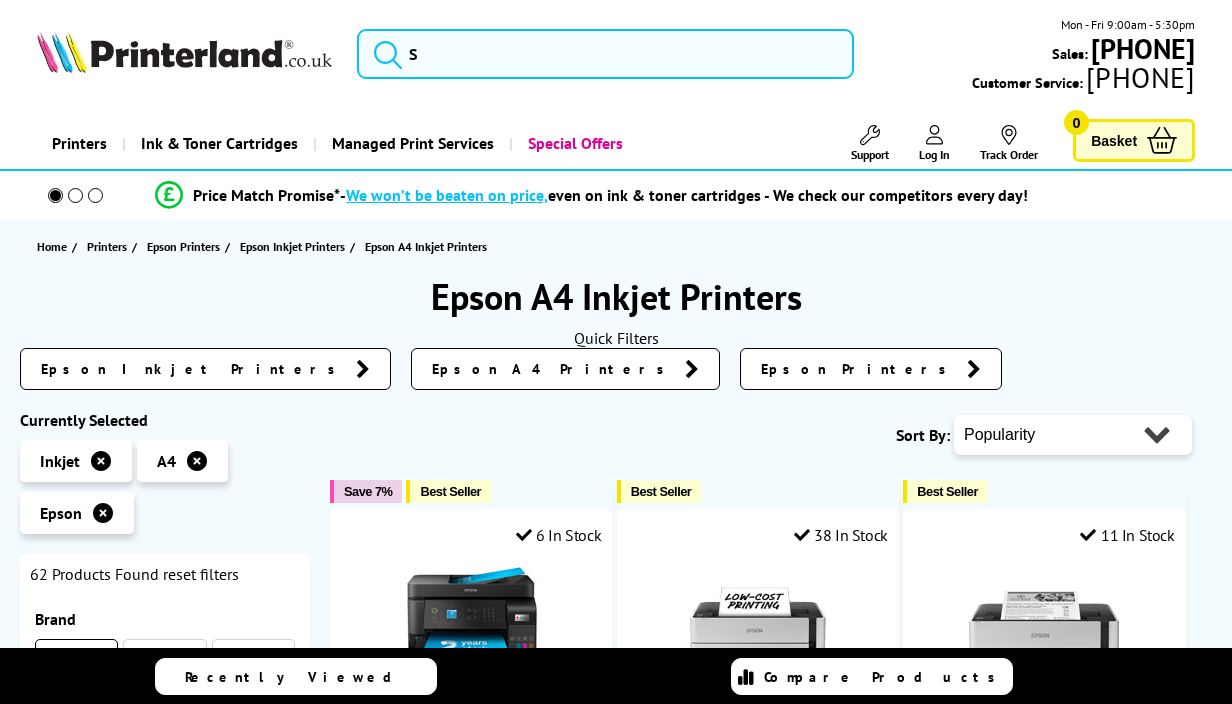 scroll, scrollTop: 0, scrollLeft: 0, axis: both 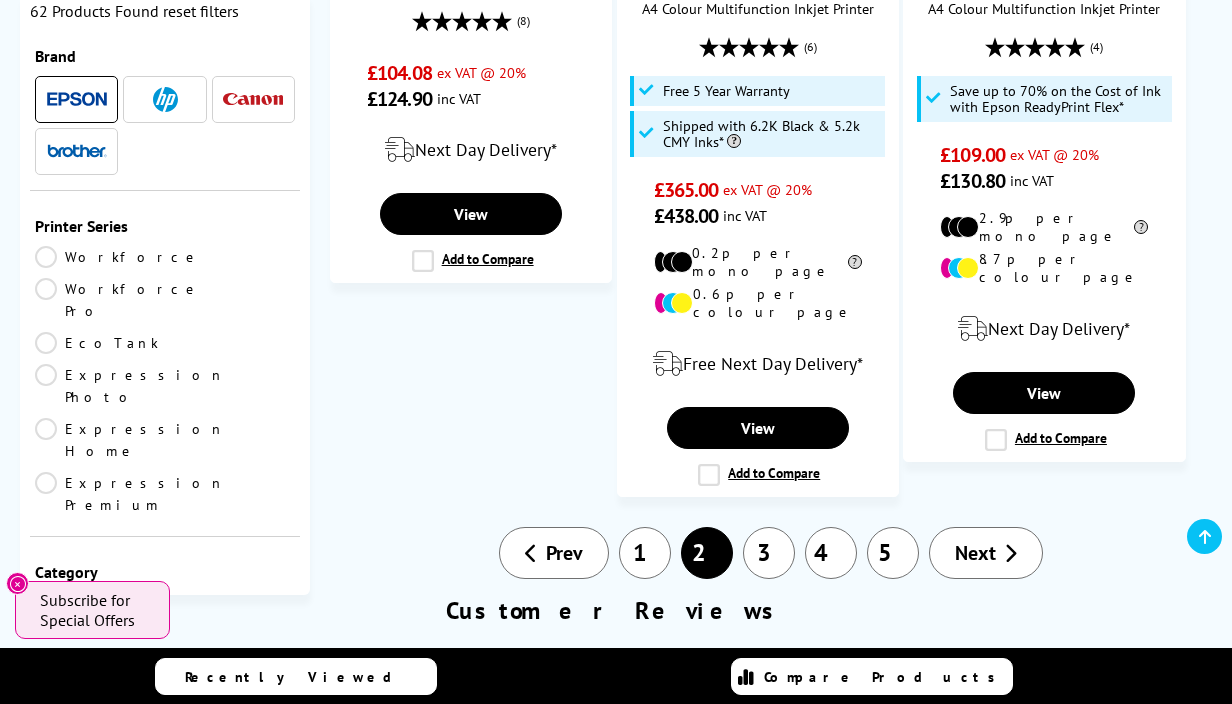 click on "3" at bounding box center [769, 553] 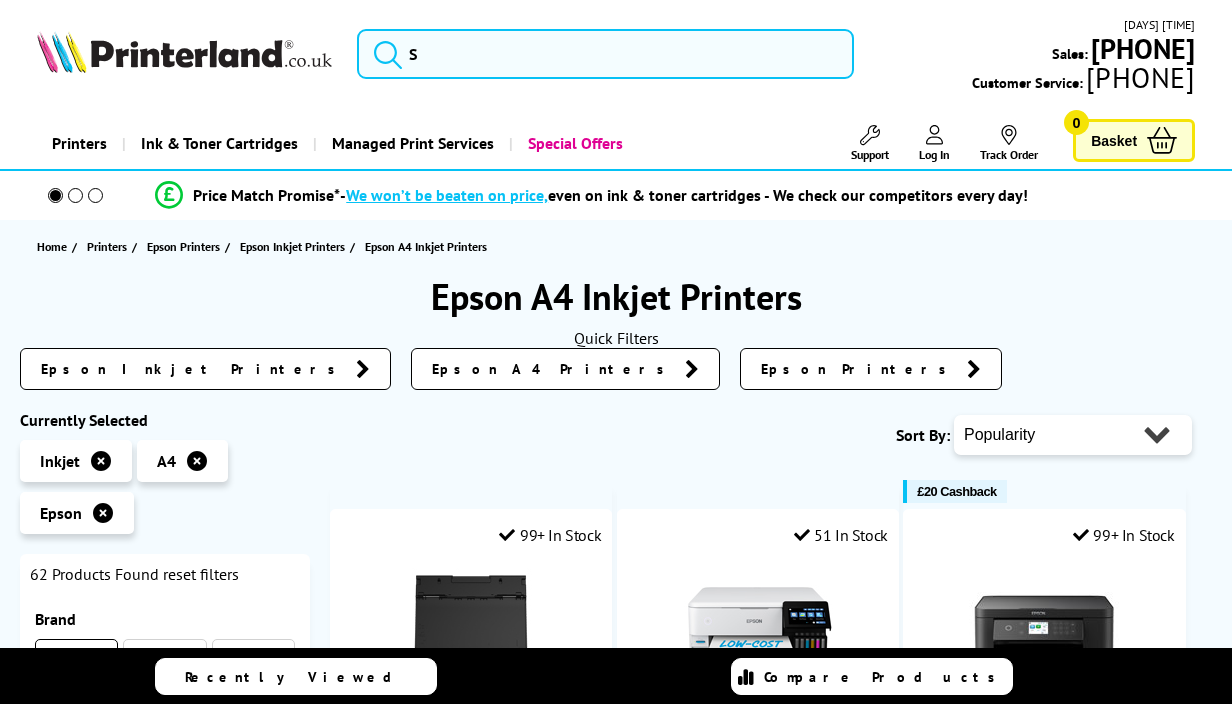 scroll, scrollTop: 47, scrollLeft: 0, axis: vertical 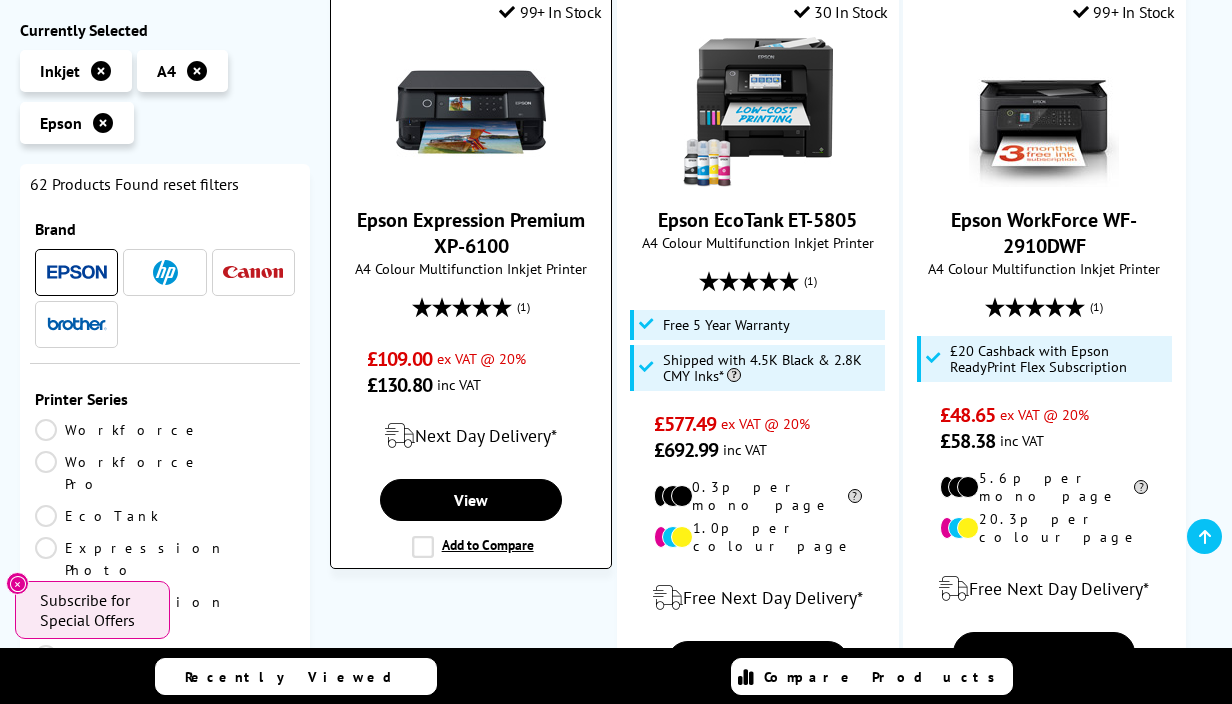 click at bounding box center (471, 112) 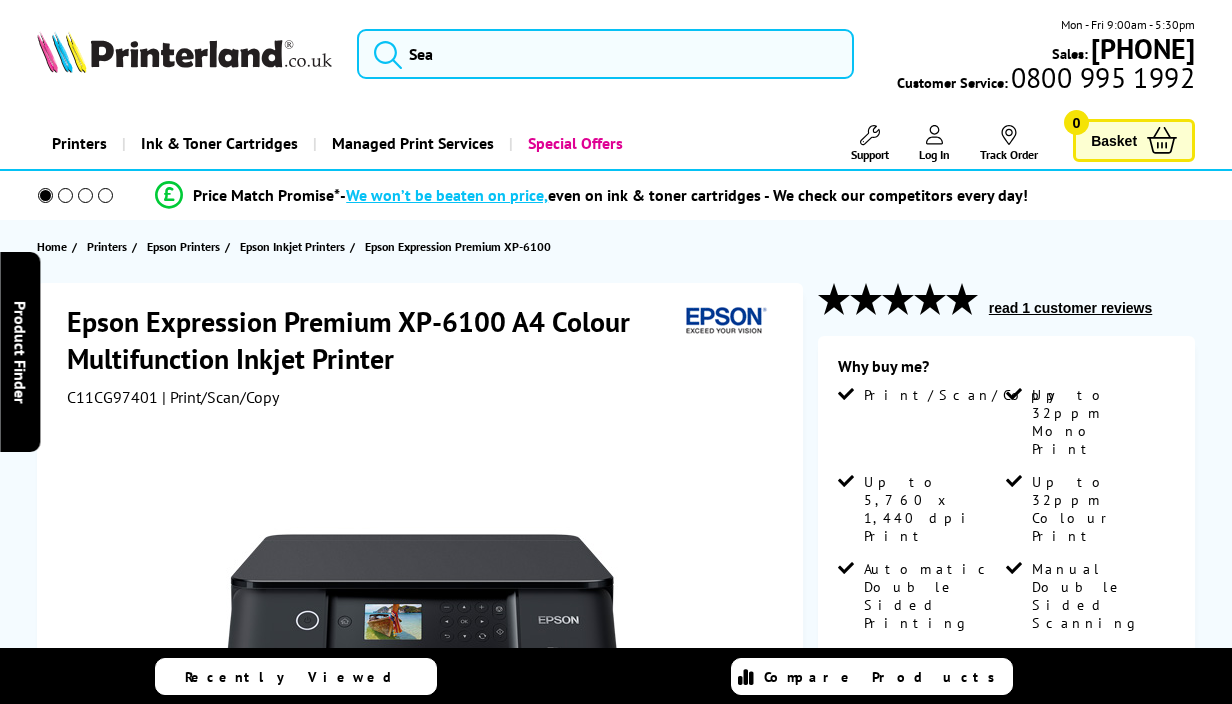 scroll, scrollTop: 0, scrollLeft: 0, axis: both 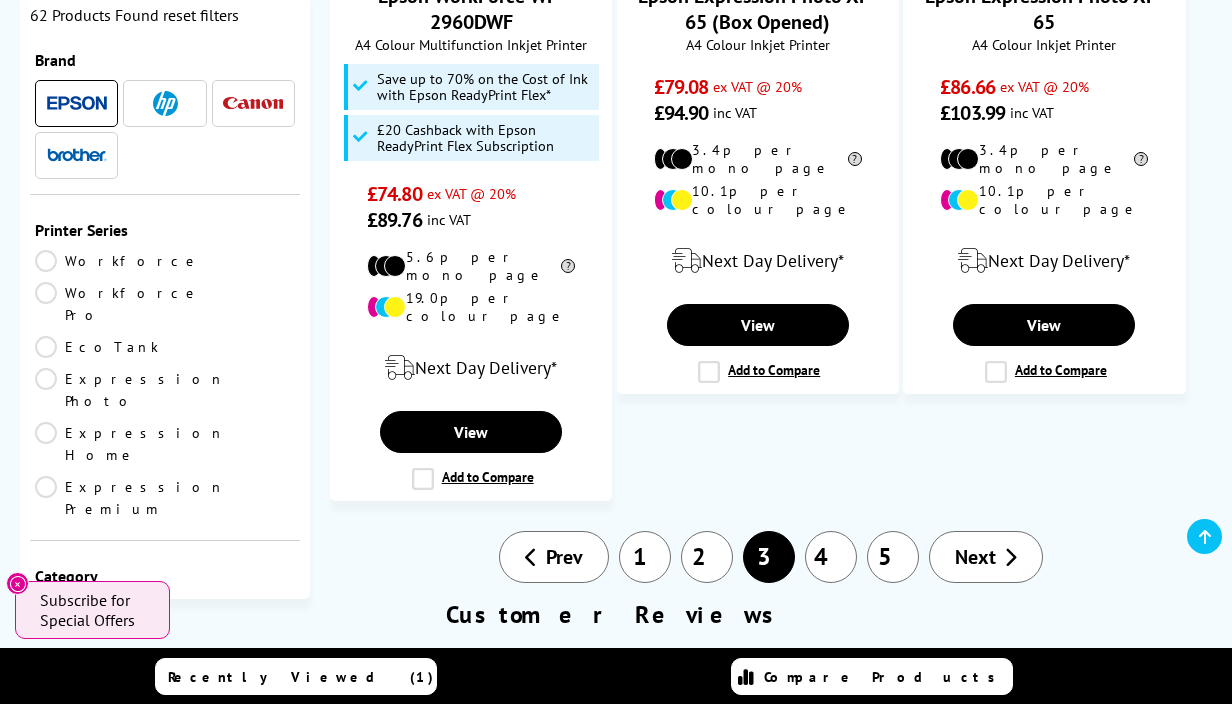 click on "4" at bounding box center (831, 557) 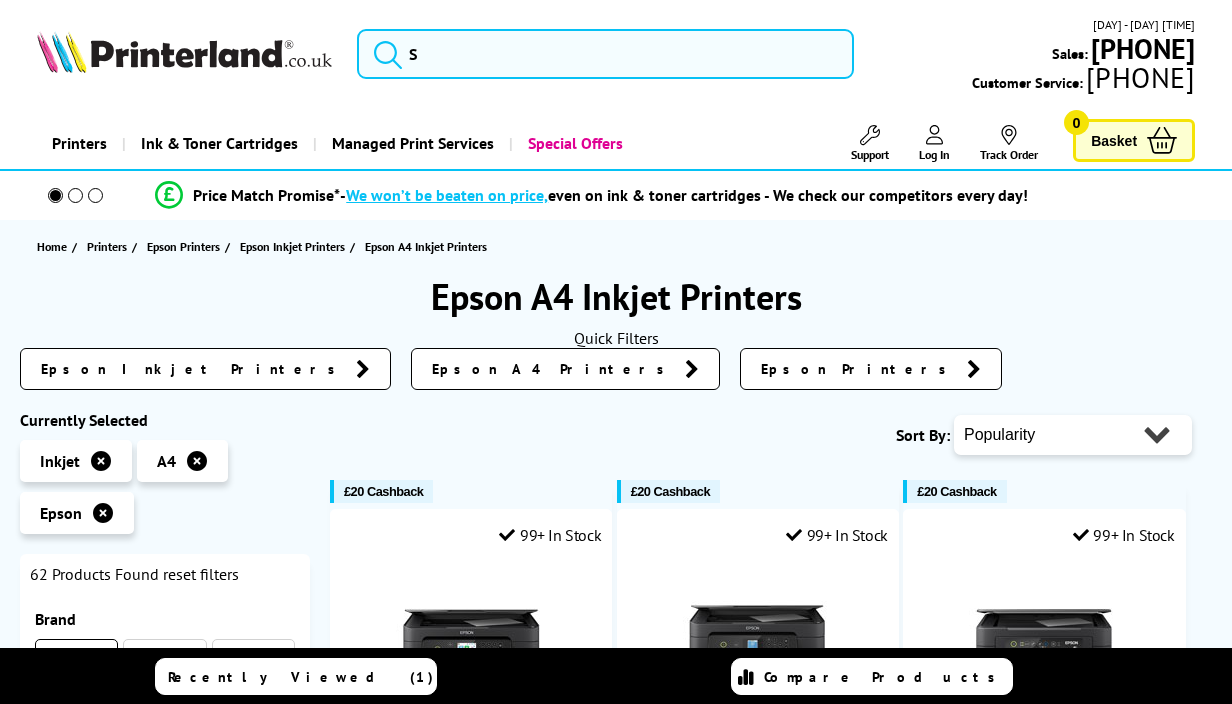 scroll, scrollTop: 59, scrollLeft: 0, axis: vertical 